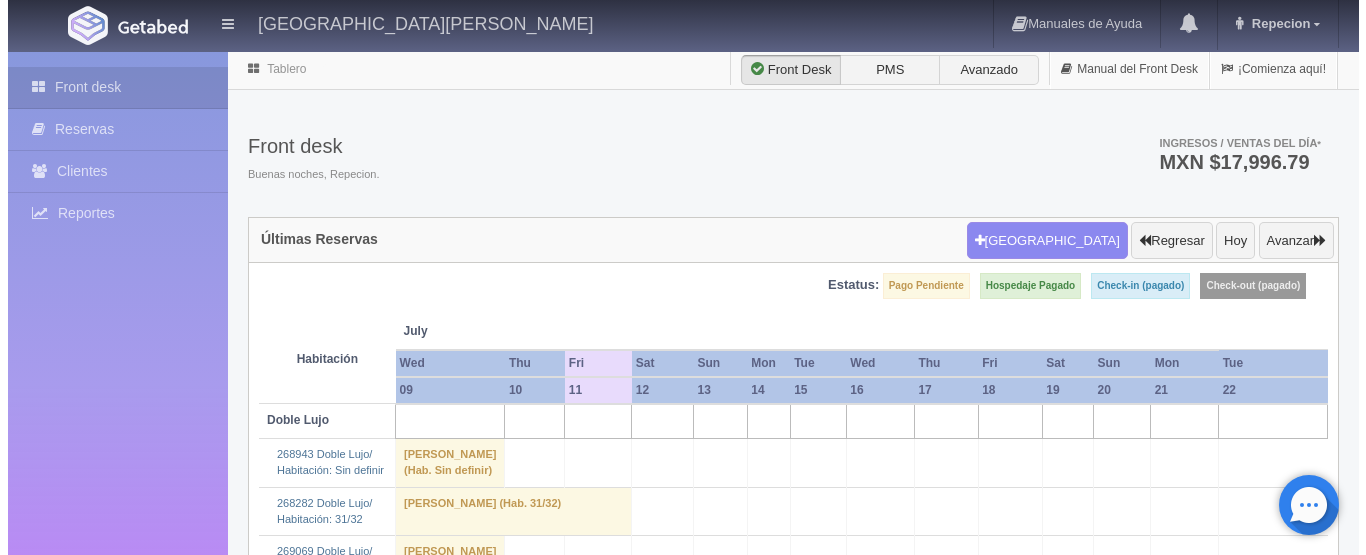scroll, scrollTop: 0, scrollLeft: 0, axis: both 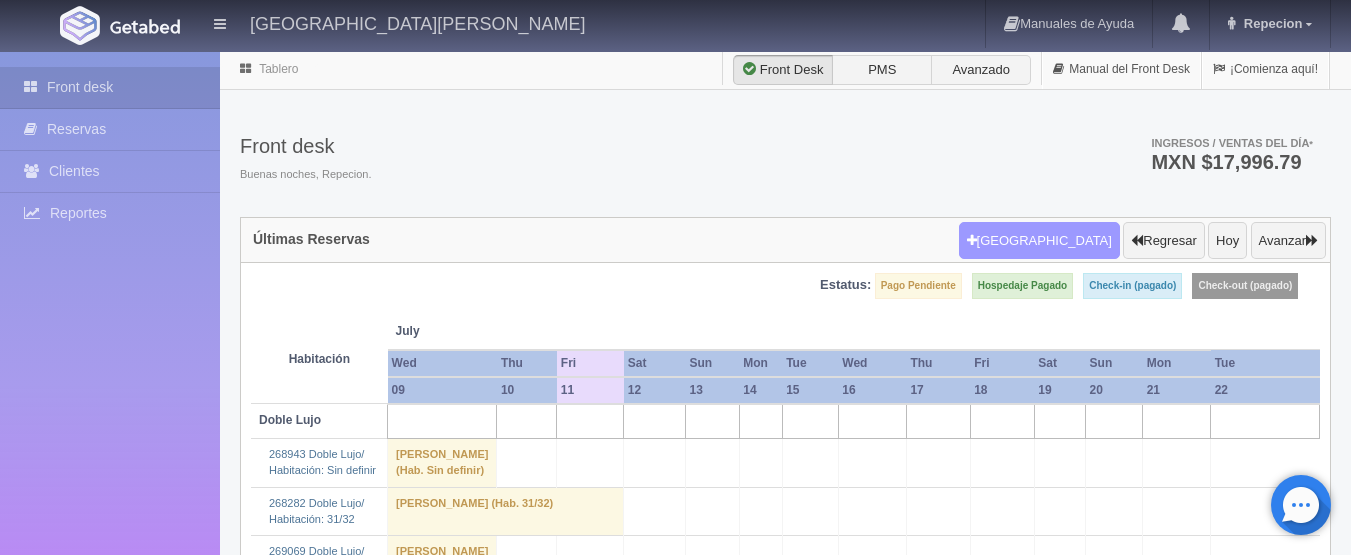 click on "Nueva Reserva" at bounding box center [1039, 241] 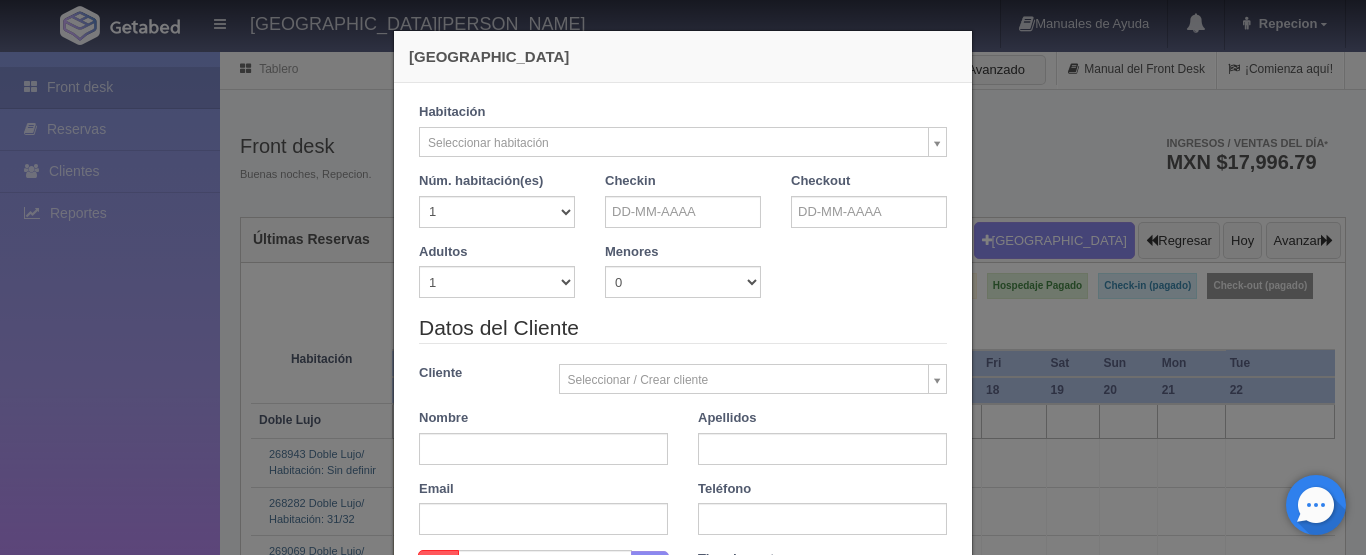 checkbox on "false" 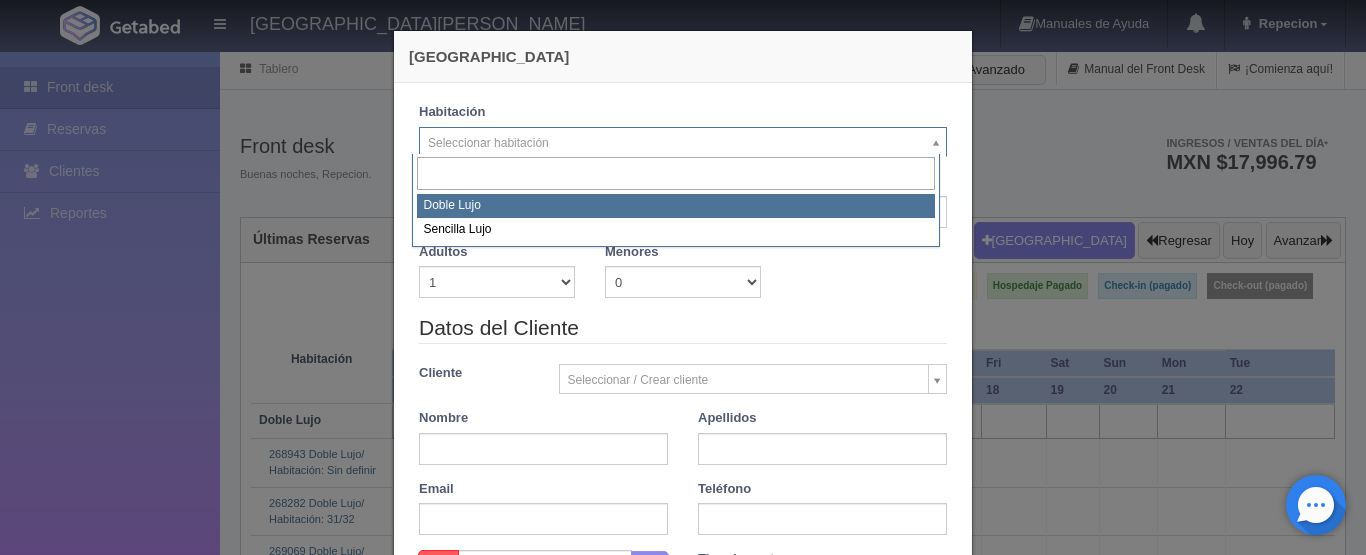 click on "HOTEL SAN FRANCISCO PLAZA
Manuales de Ayuda
Actualizaciones recientes
Repecion
Mi Perfil
Salir / Log Out
Procesando...
Front desk
Reservas
Clientes
Reportes
Reporte del día
Concentrado de ventas
Analíticas y revenue
Tablero" at bounding box center [683, 1800] 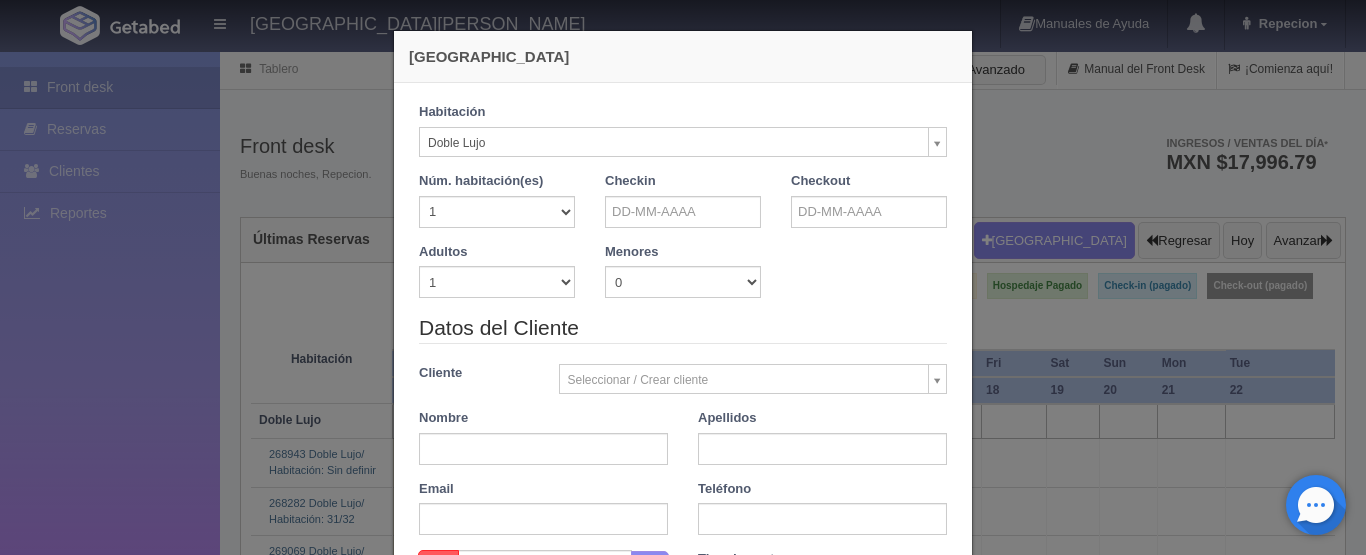 select on "577" 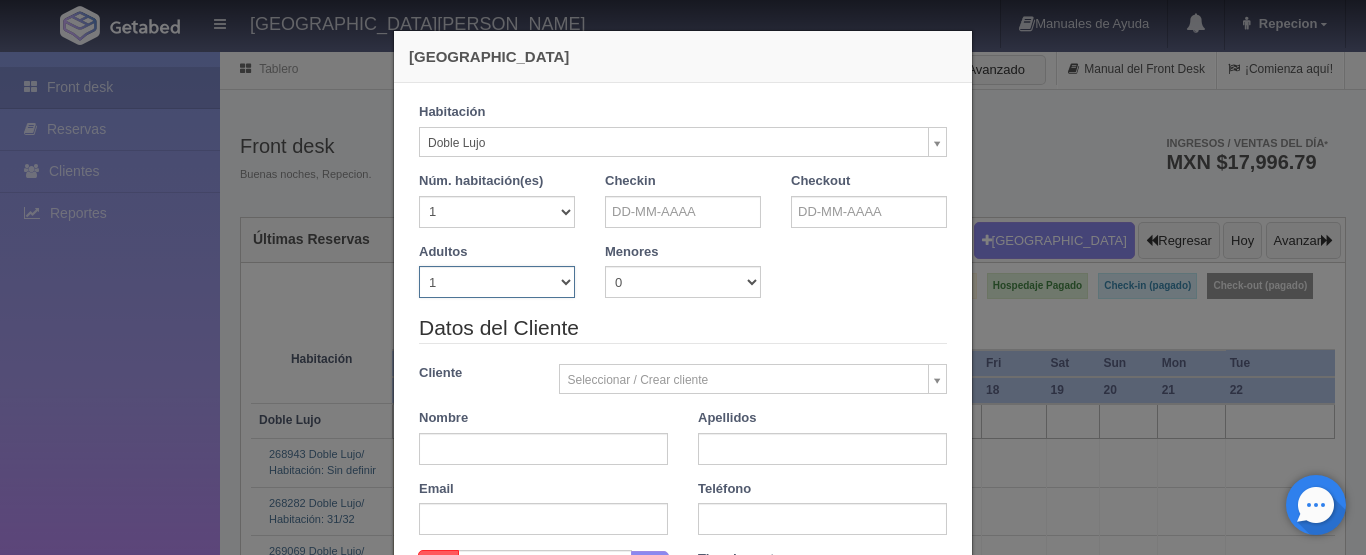 click on "1
2
3
4
5
6
7
8
9
10" at bounding box center (497, 282) 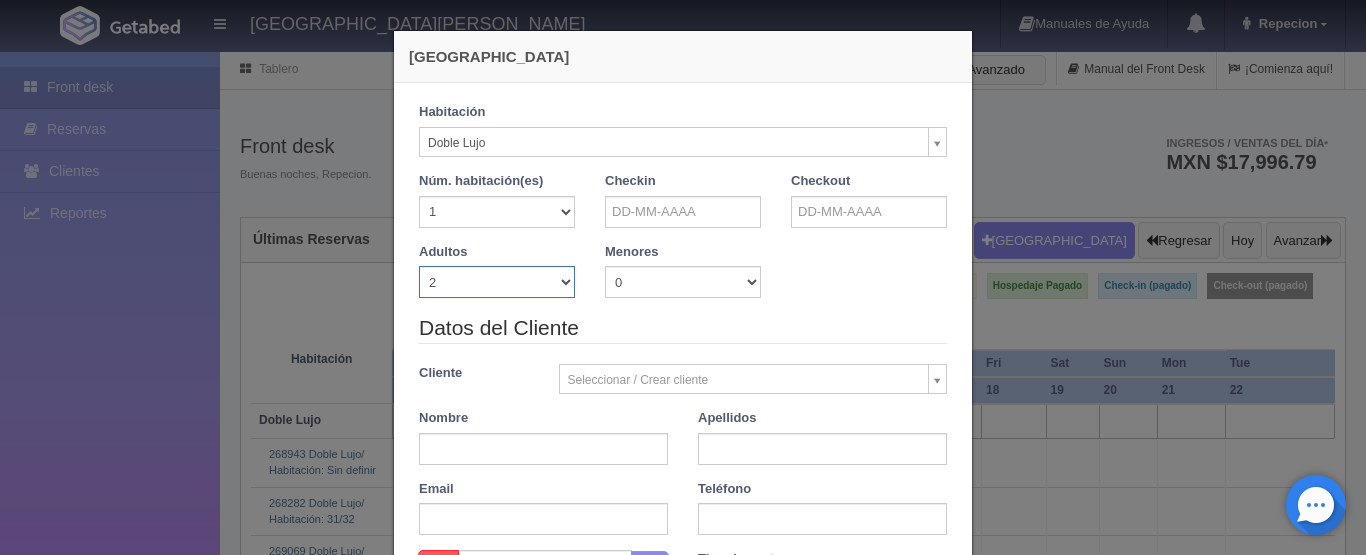 click on "1
2
3
4
5
6
7
8
9
10" at bounding box center (497, 282) 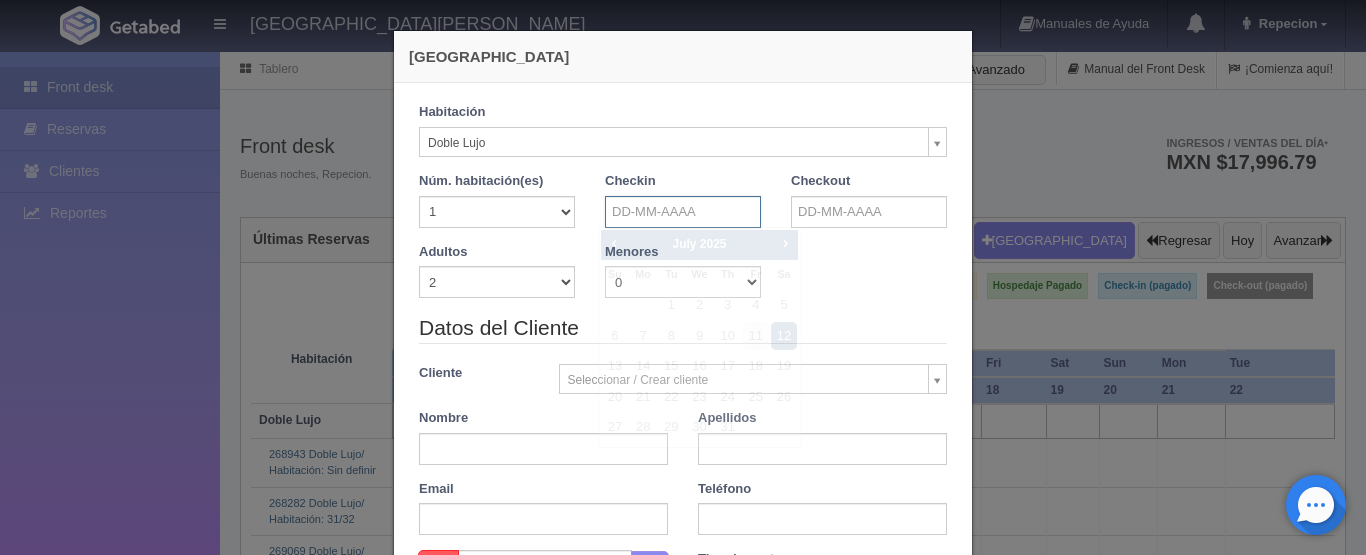 click at bounding box center [683, 212] 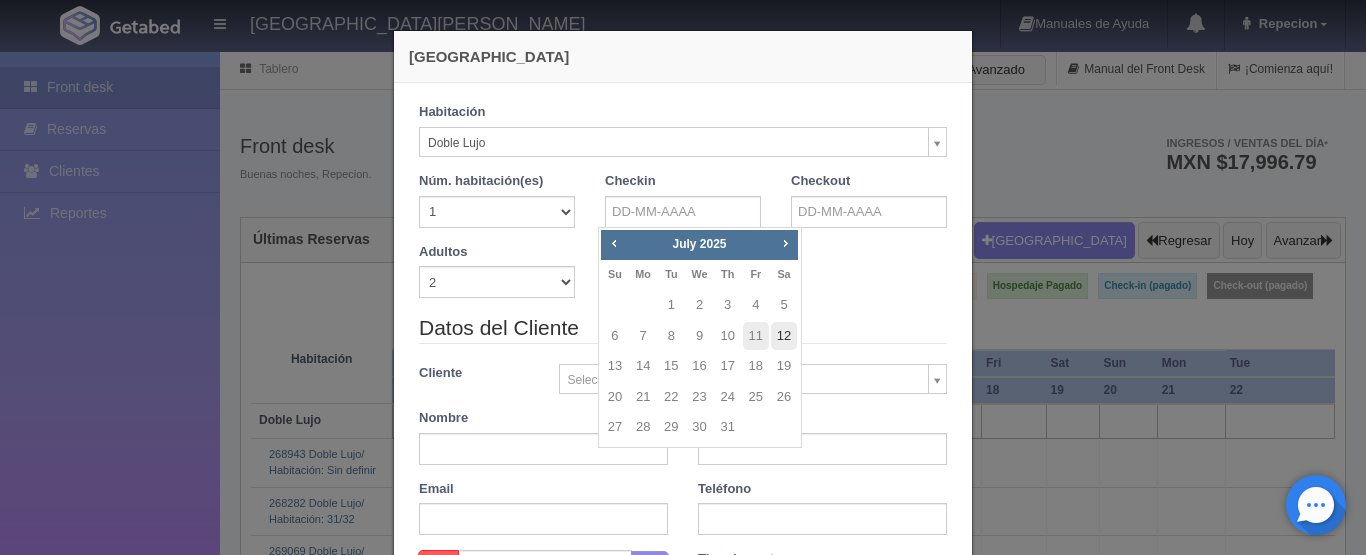 click on "12" at bounding box center [784, 336] 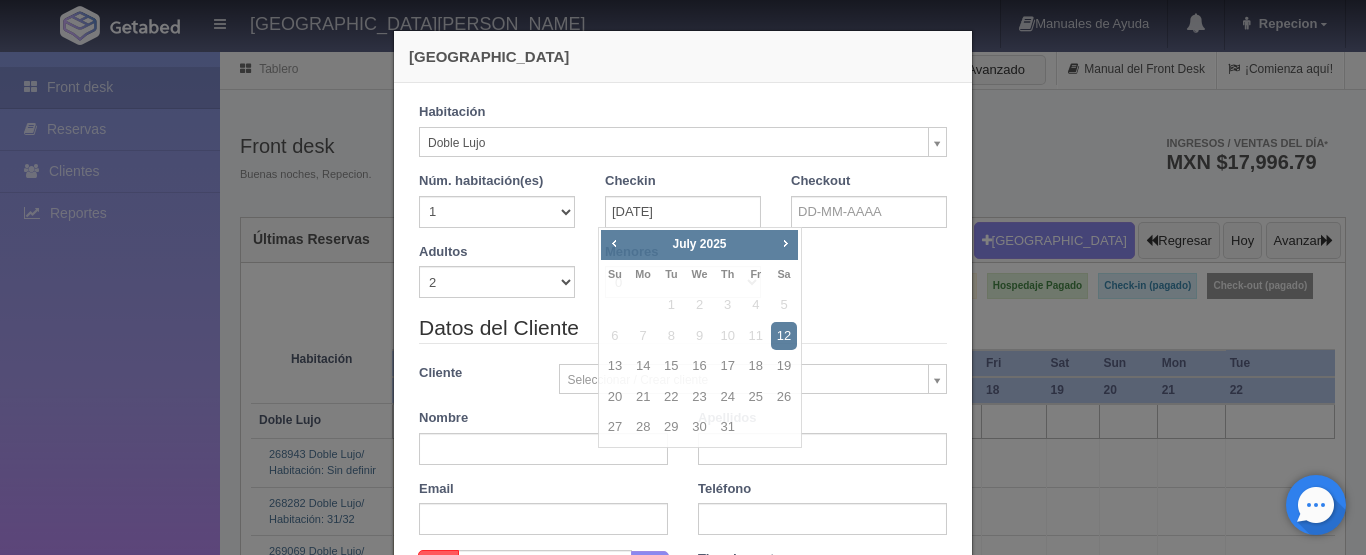 checkbox on "false" 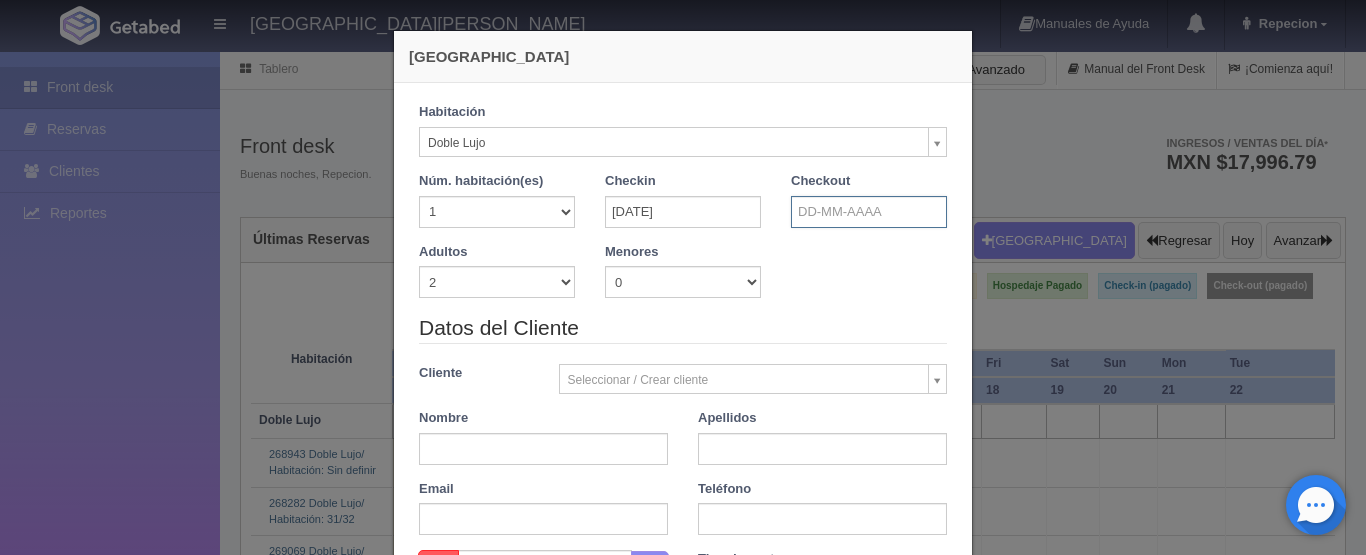 click at bounding box center [869, 212] 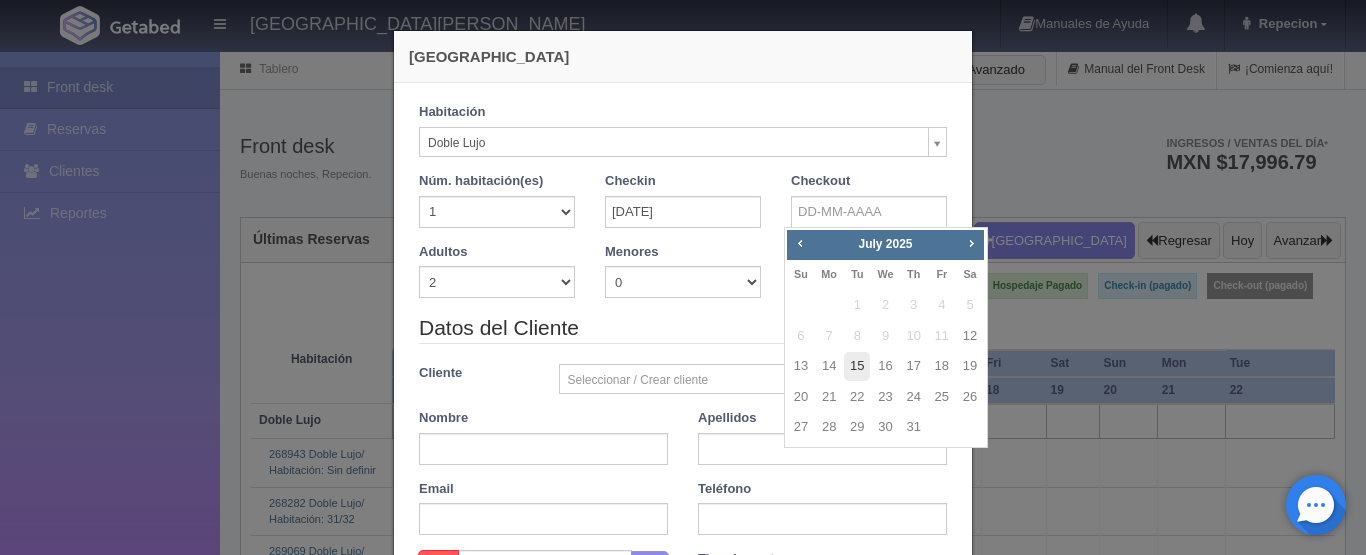 click on "15" at bounding box center (857, 366) 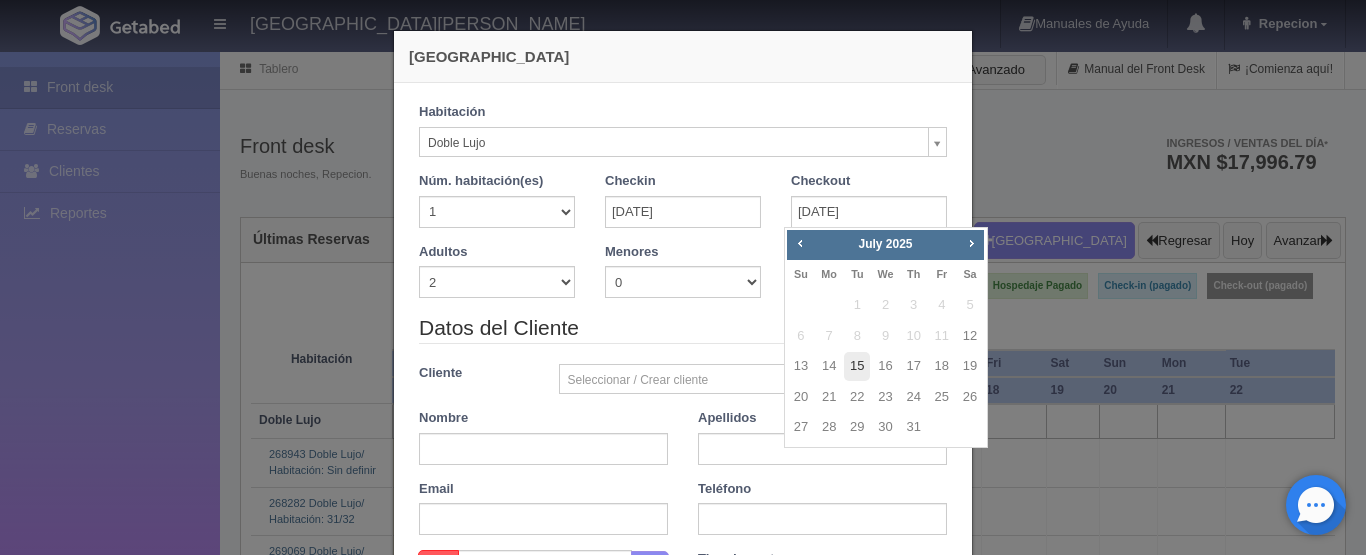 checkbox on "false" 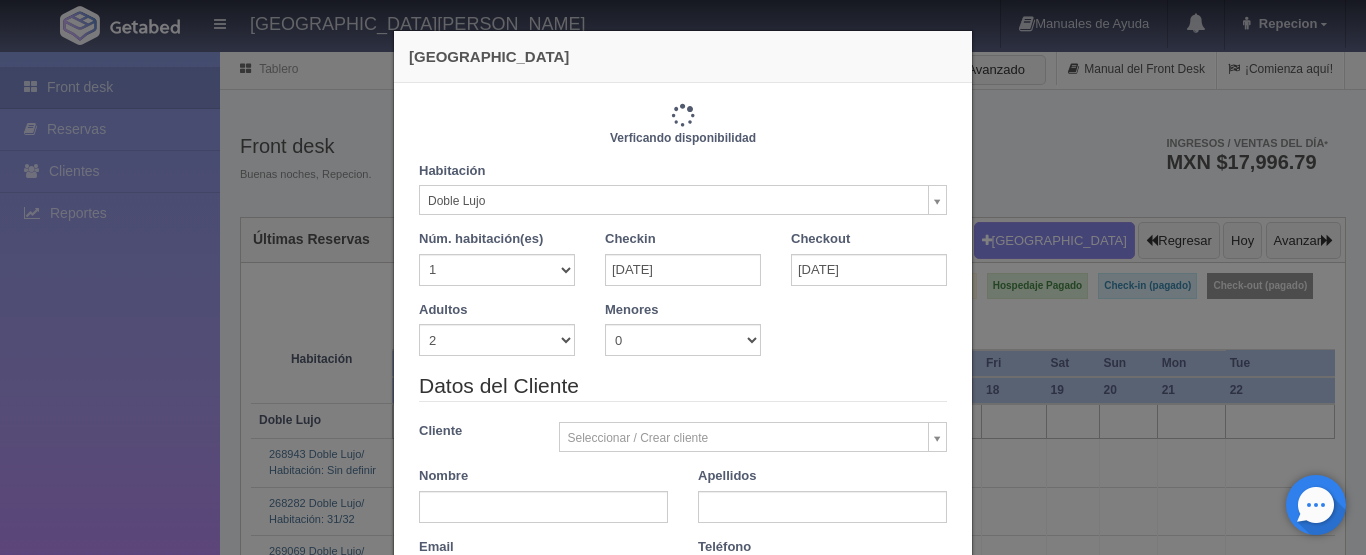 type on "3660.00" 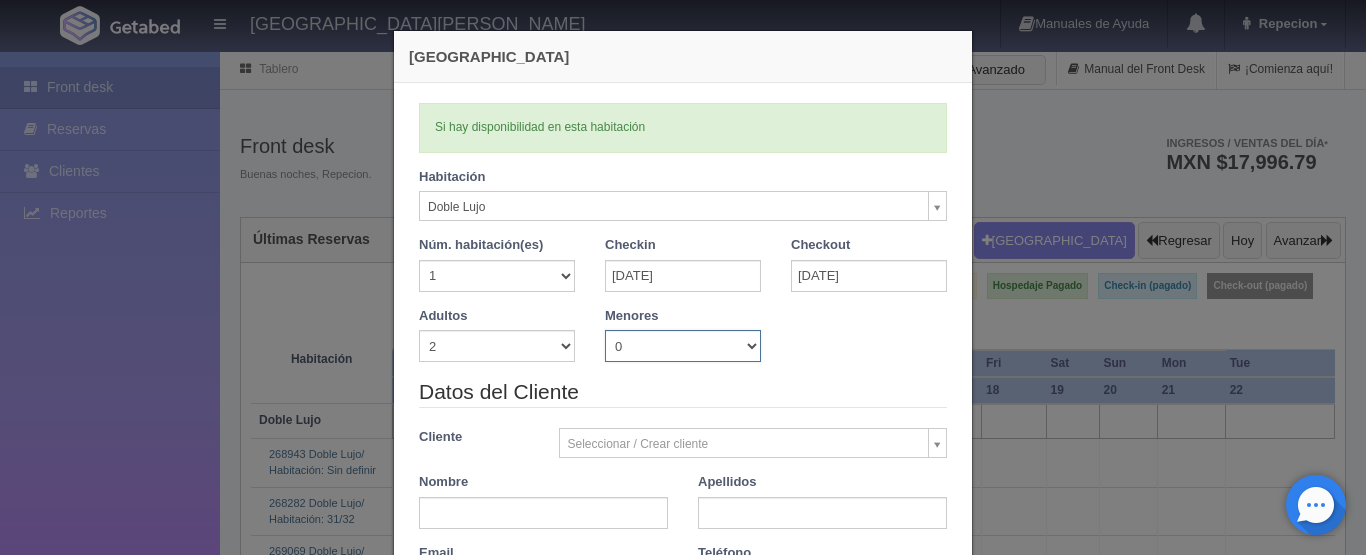 click on "0
1
2
3
4
5
6
7
8
9
10" at bounding box center [683, 346] 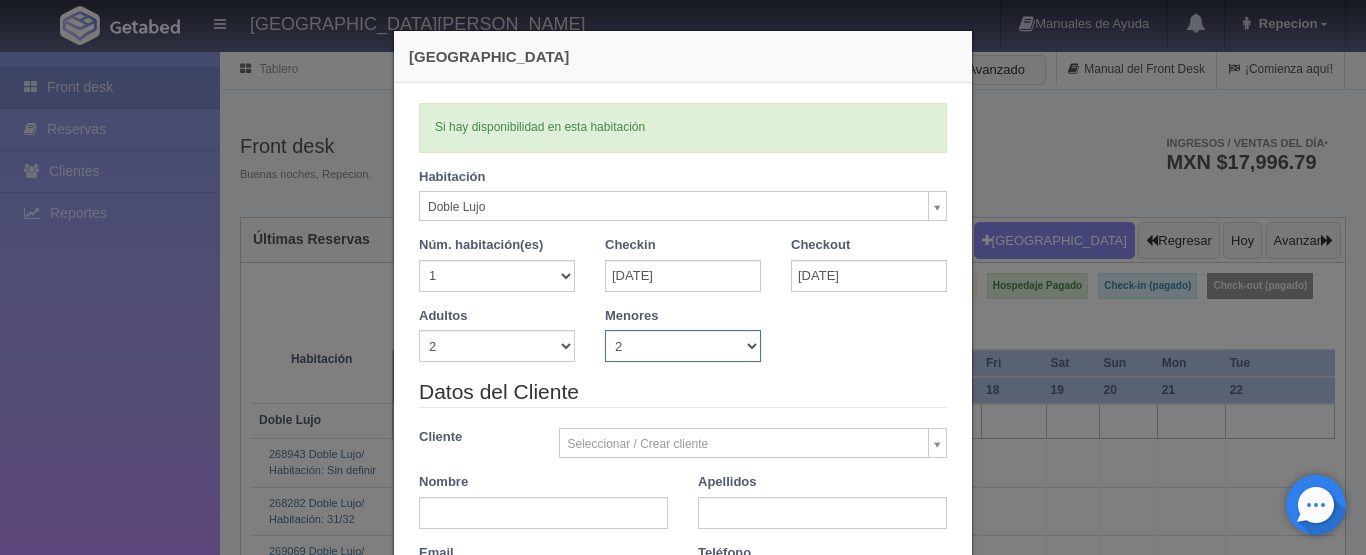 click on "0
1
2
3
4
5
6
7
8
9
10" at bounding box center (683, 346) 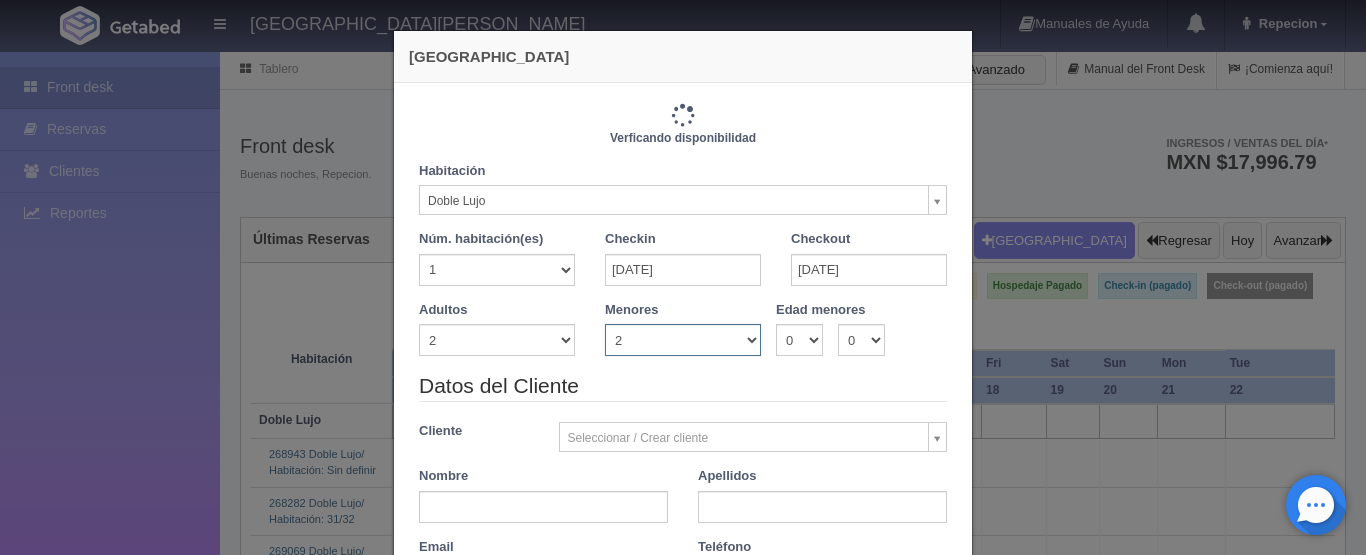 type on "3660.00" 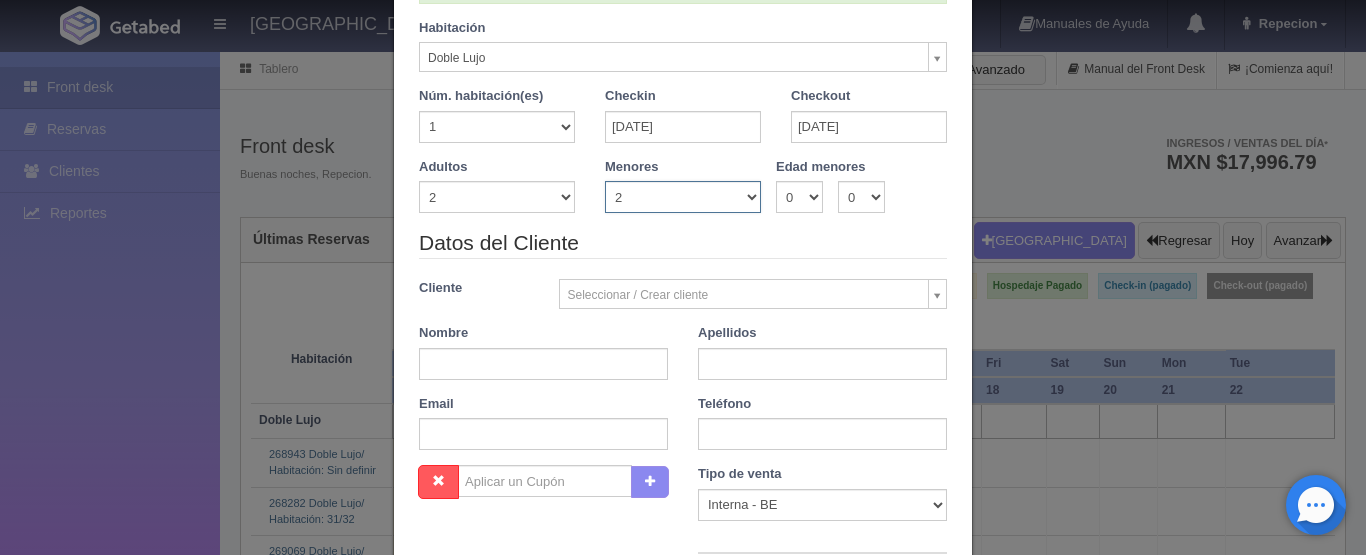 scroll, scrollTop: 100, scrollLeft: 0, axis: vertical 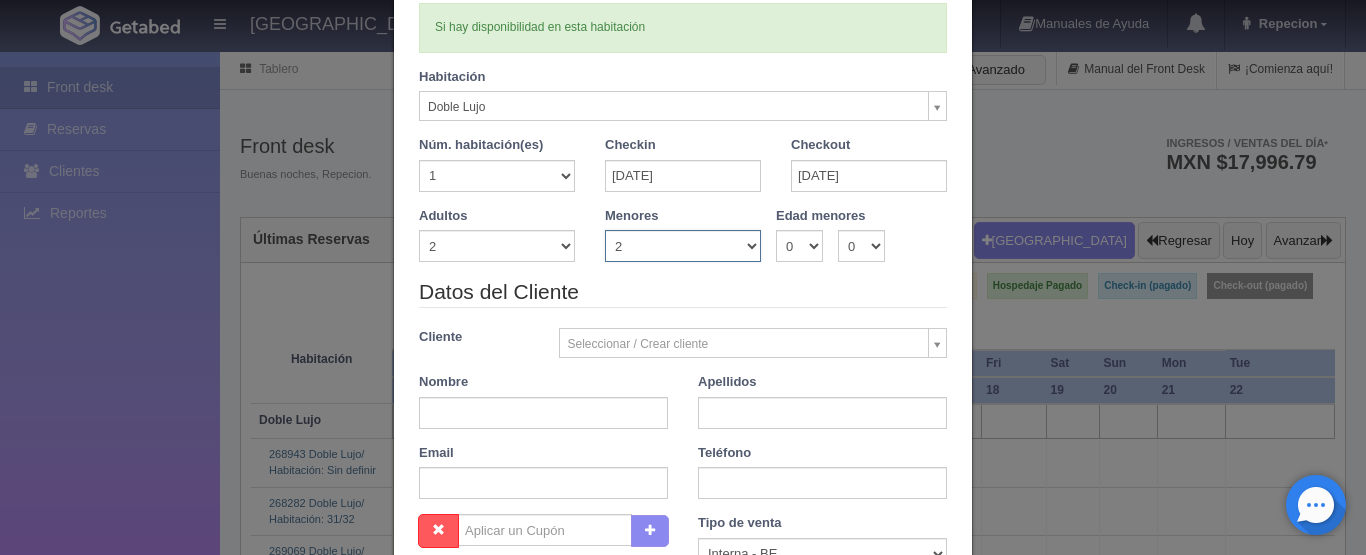 click on "0
1
2
3
4
5
6
7
8
9
10" at bounding box center (683, 246) 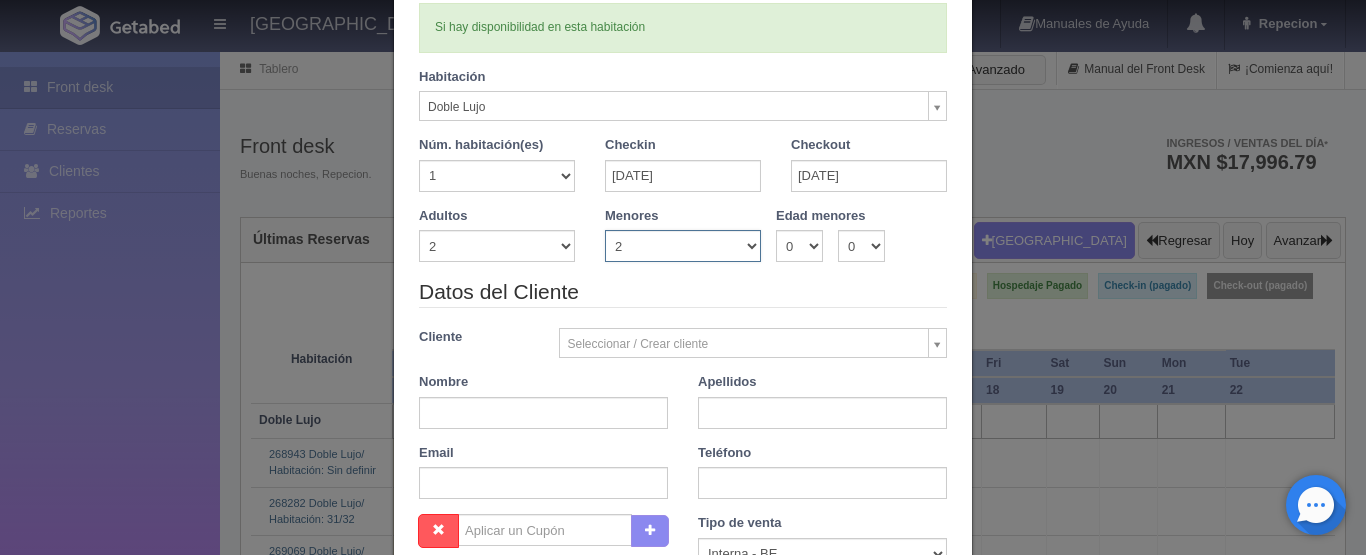 select on "0" 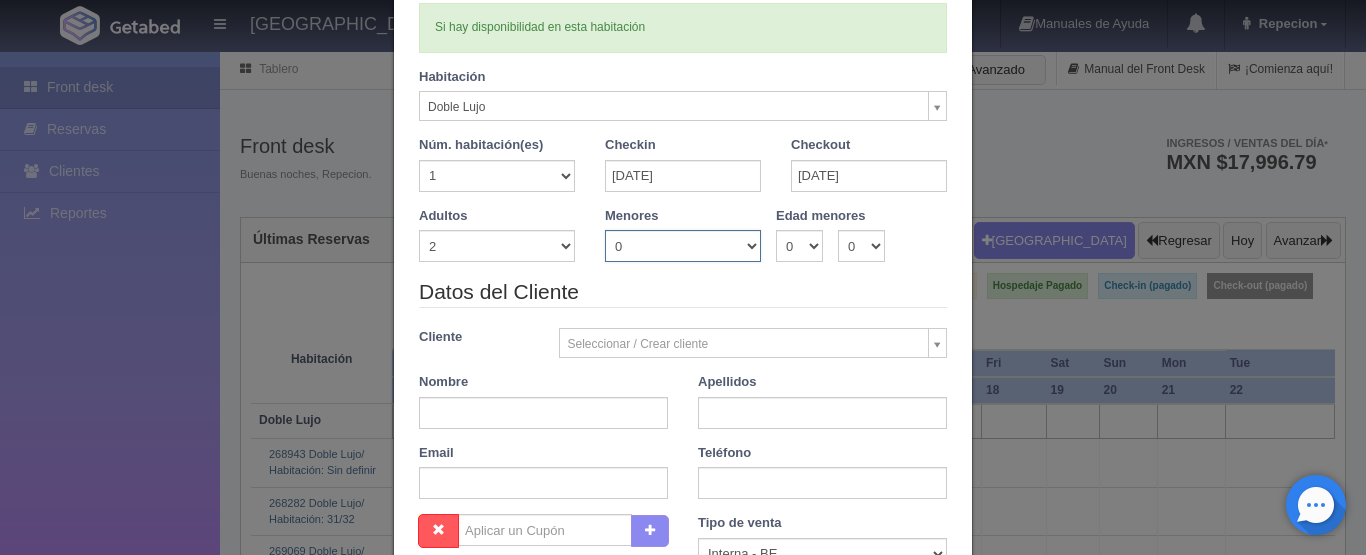click on "0
1
2
3
4
5
6
7
8
9
10" at bounding box center (683, 246) 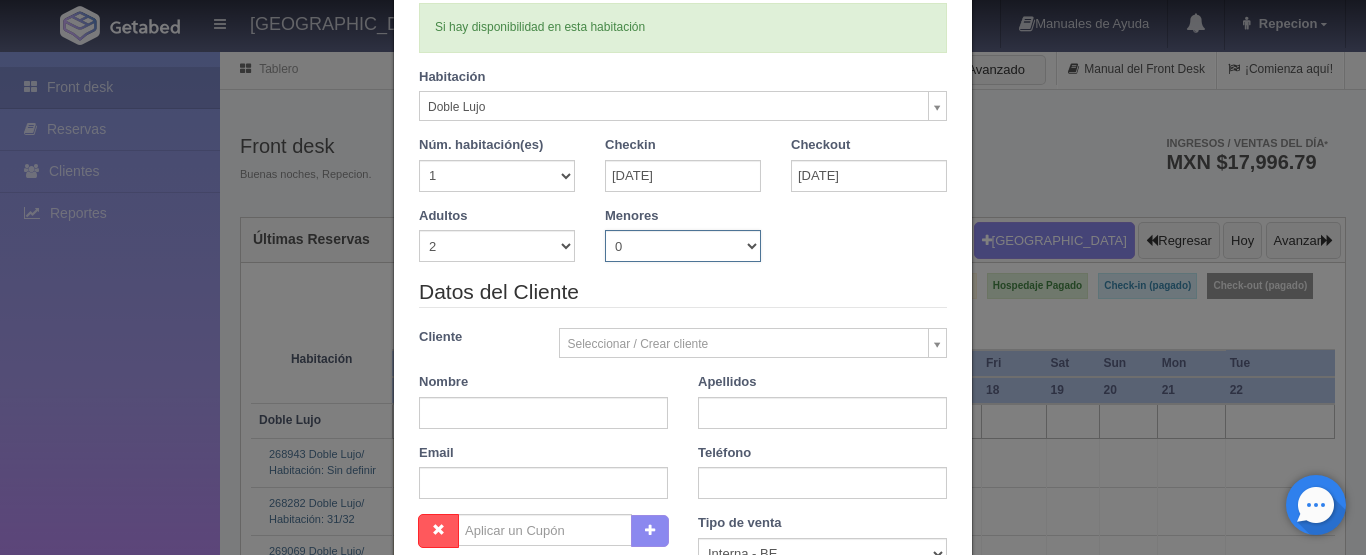 type 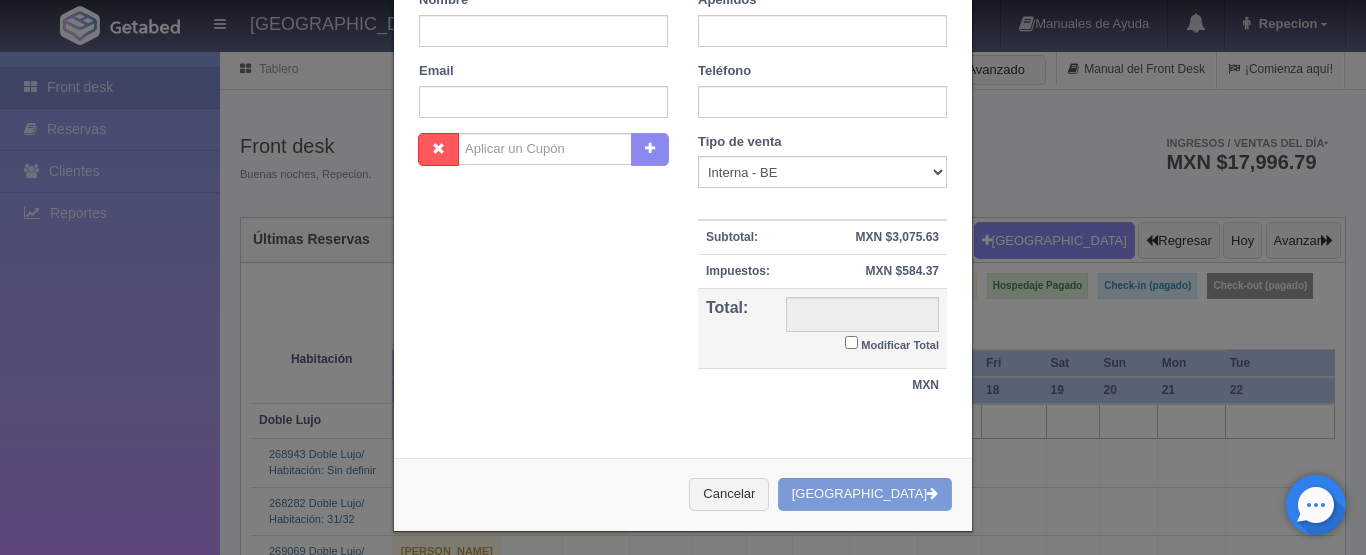 type on "3660.00" 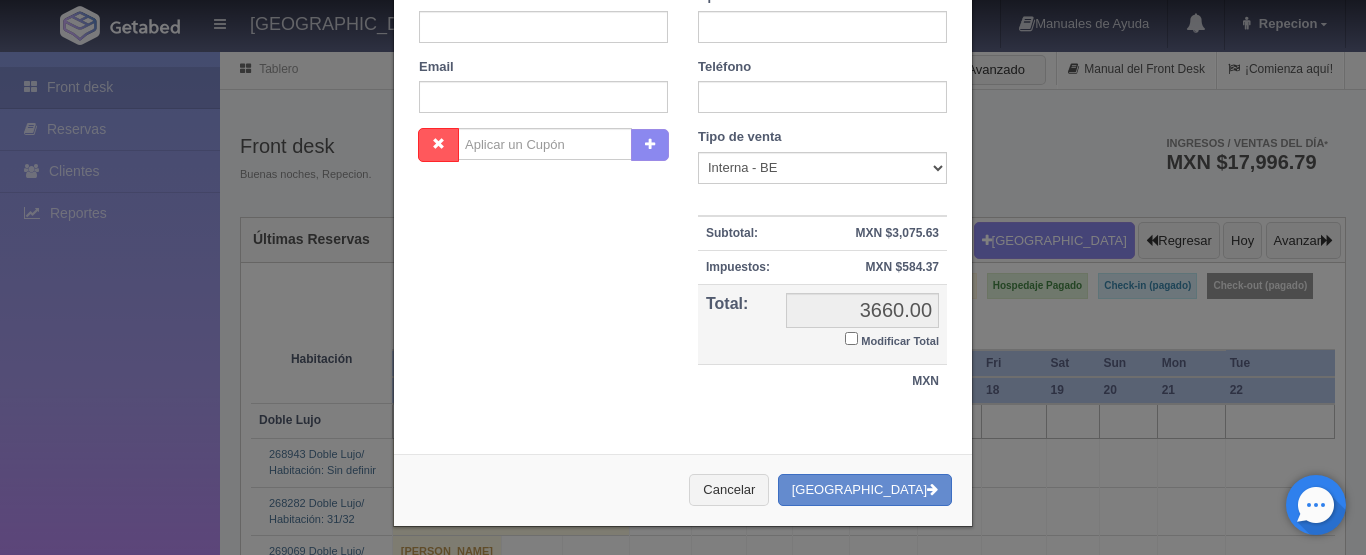 scroll, scrollTop: 491, scrollLeft: 0, axis: vertical 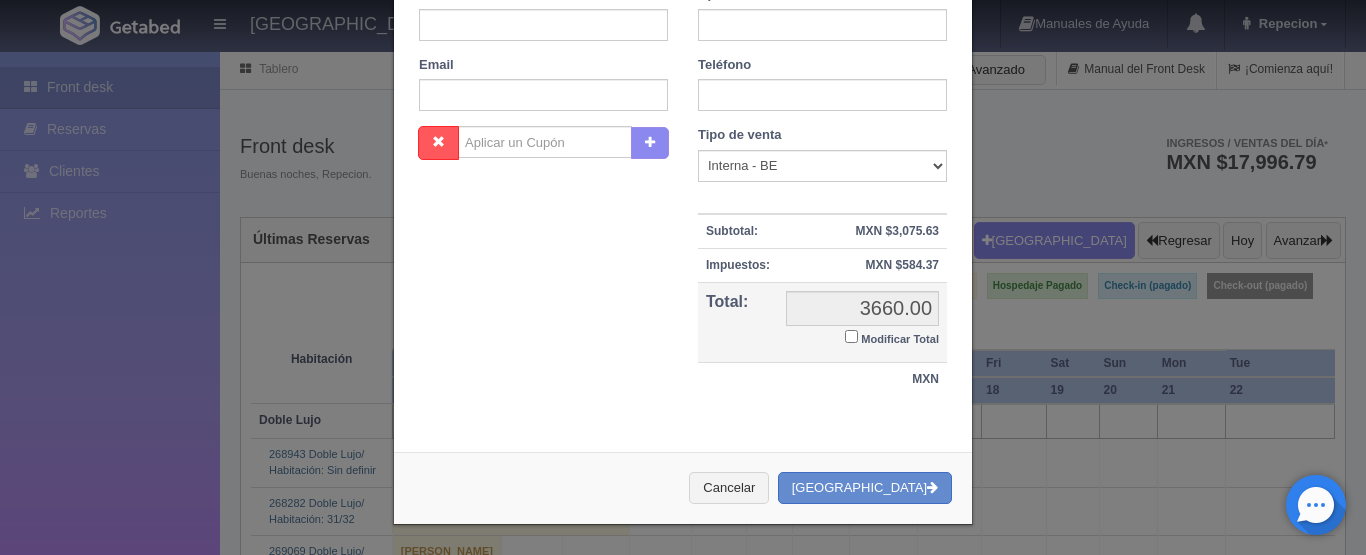 click on "Modificar Total" at bounding box center (851, 336) 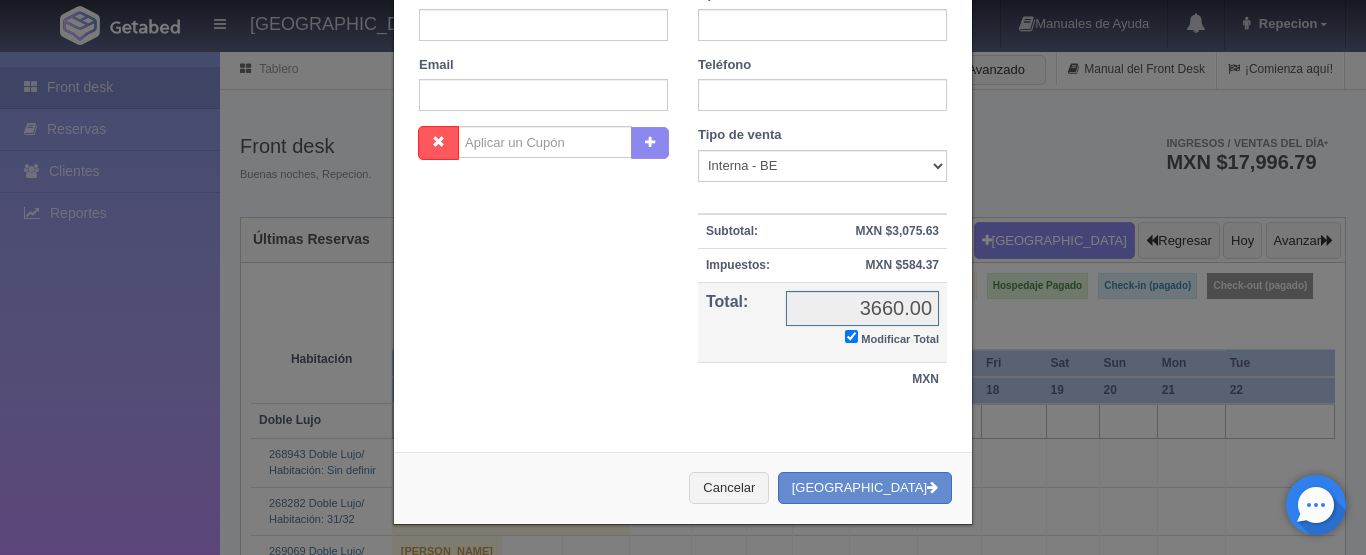 checkbox on "true" 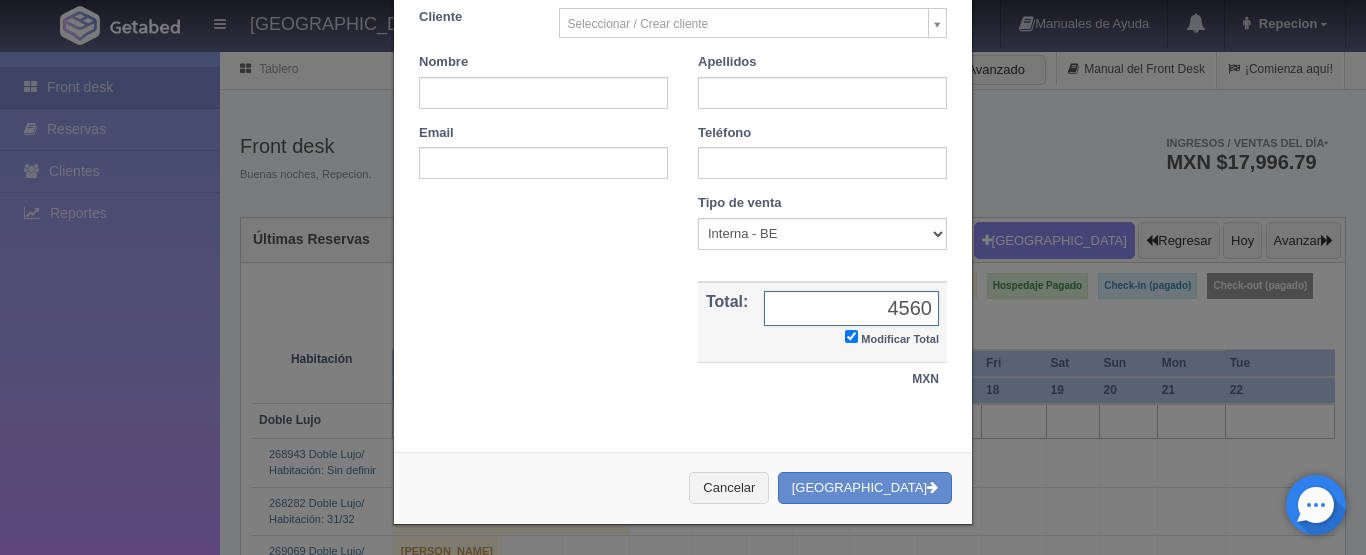 type on "4560" 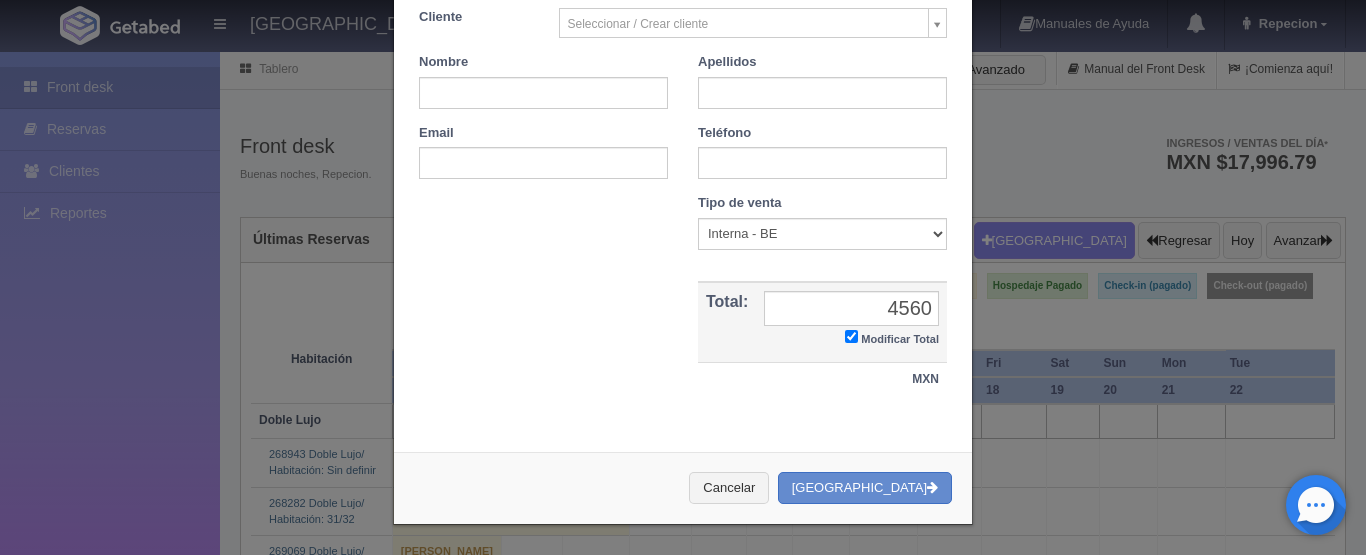 click on "Verficando disponibilidad
Si hay disponibilidad en esta habitación
No hay disponibilidad en esta habitación
Habitación
Doble Lujo
Doble Lujo
Sencilla Lujo
Núm. habitación(es)
1
2
3
4
5
6
7
8
9
10
11
12
13
14
15
16
17
18
19
20
Checkin
12-07-2025
Checkout
15-07-2025
Adultos
1
2
3
4
5
6
7
8
9
10
Menores
0
1
2
3
4
5
6
7
8
9
10
Edad menores
0" at bounding box center (683, 49) 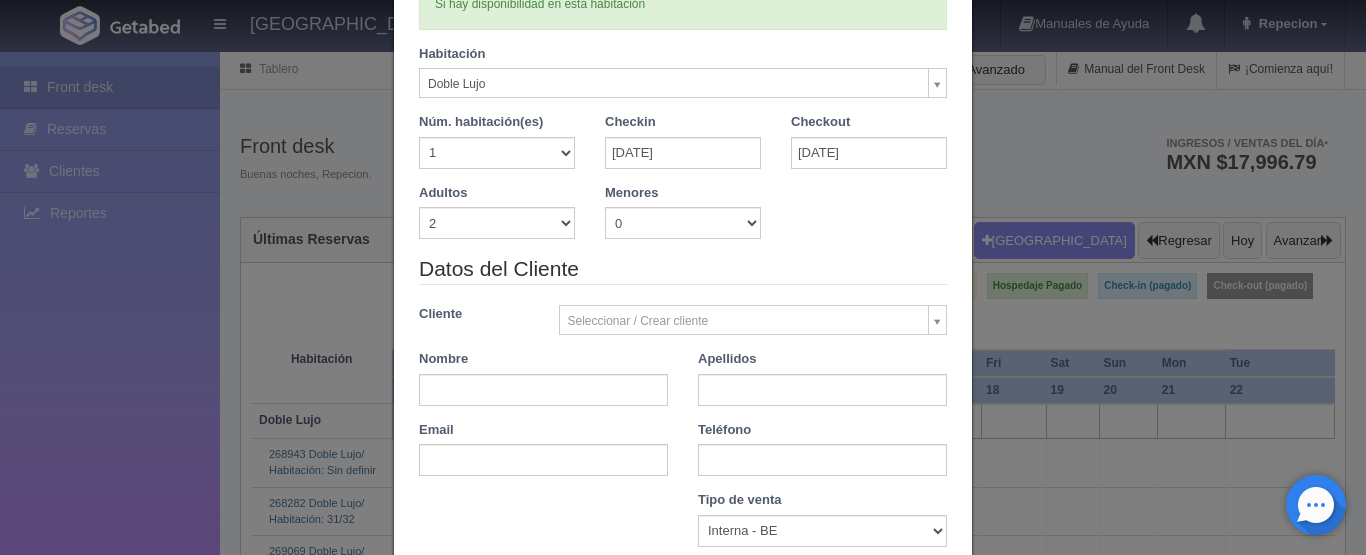 scroll, scrollTop: 120, scrollLeft: 0, axis: vertical 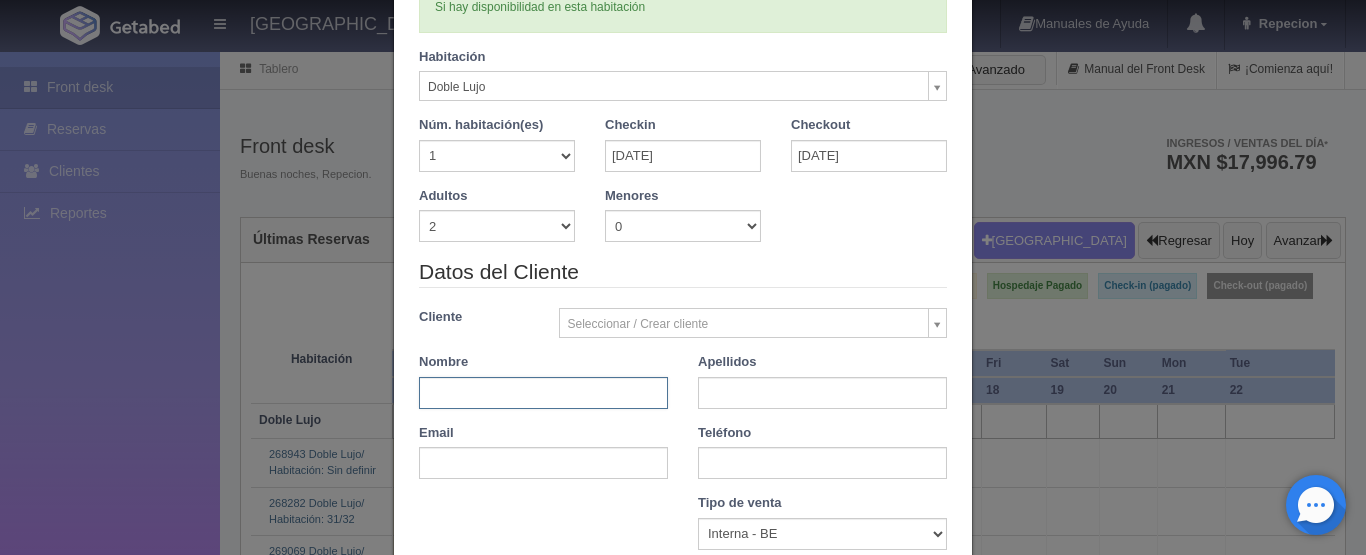 click at bounding box center (543, 393) 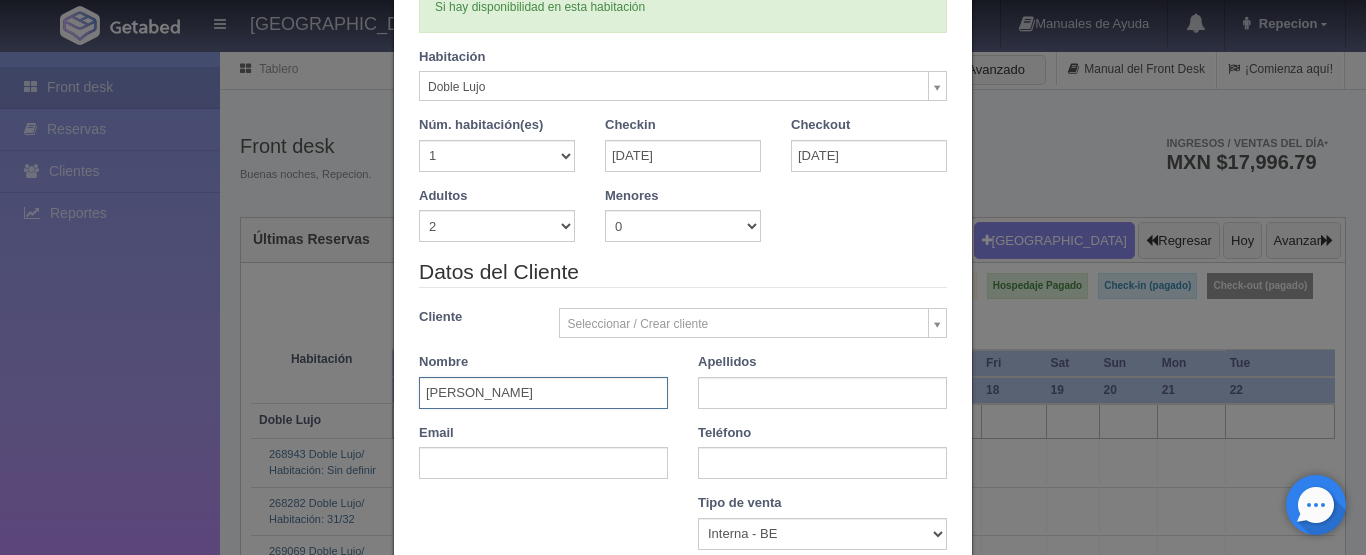 type on "[PERSON_NAME]" 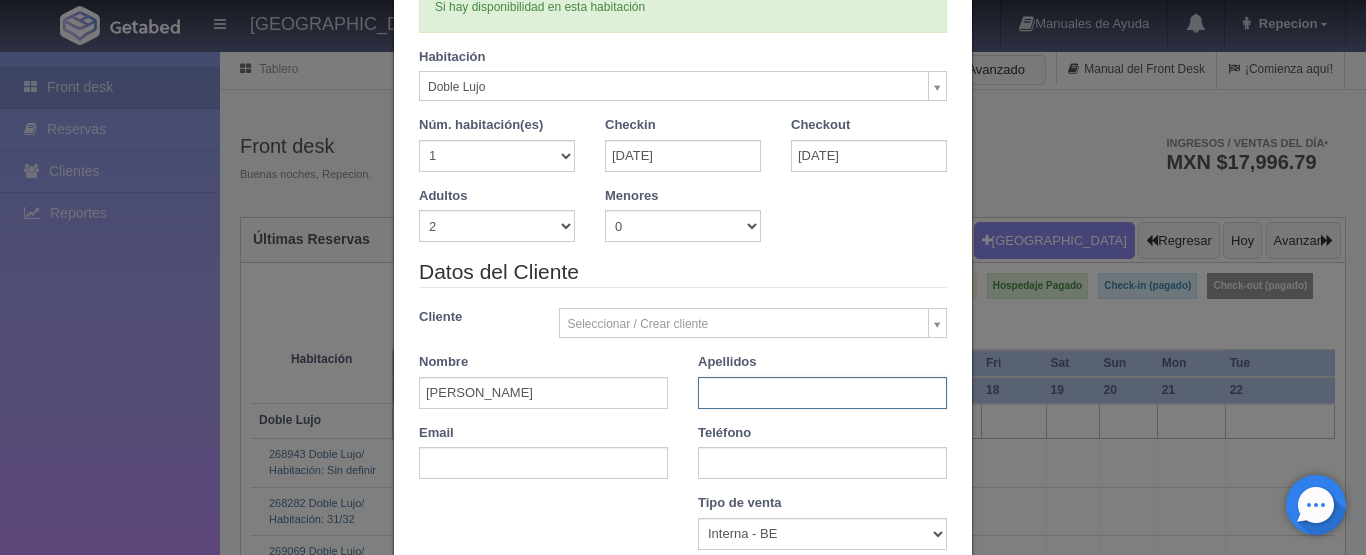 click at bounding box center (822, 393) 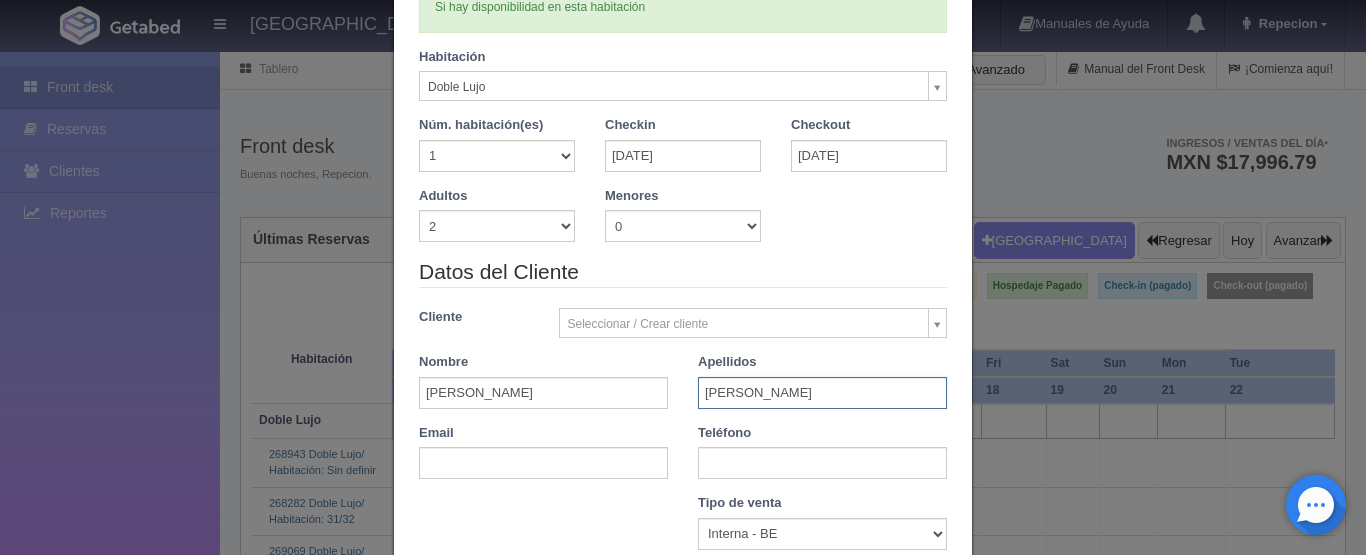 type on "[PERSON_NAME]" 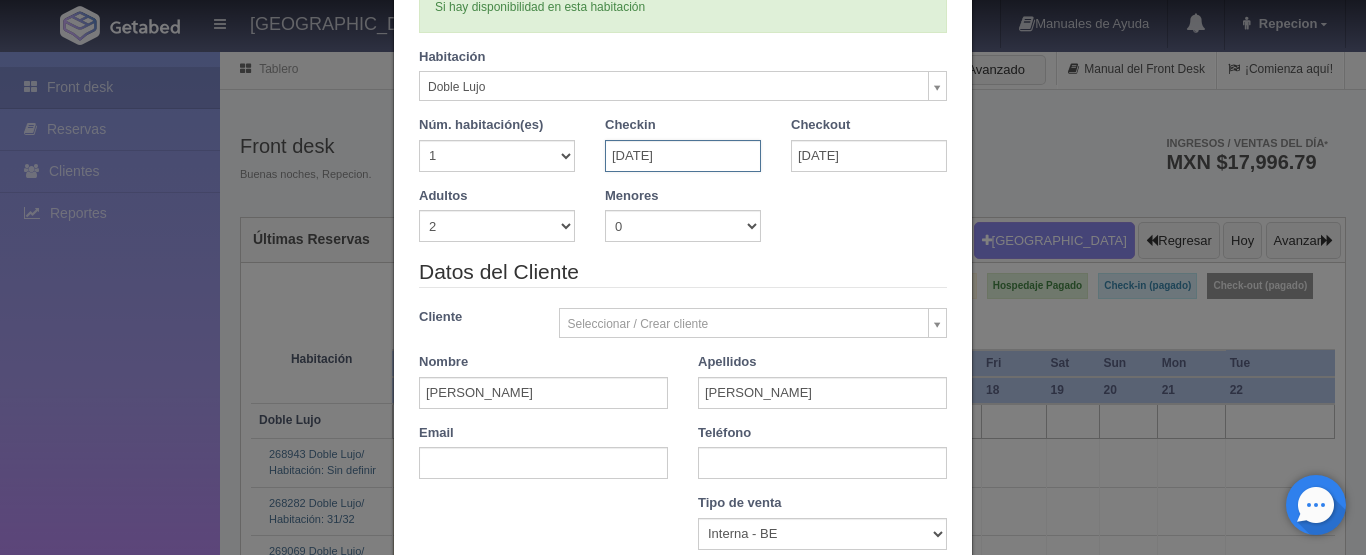 click on "12-07-2025" at bounding box center (683, 156) 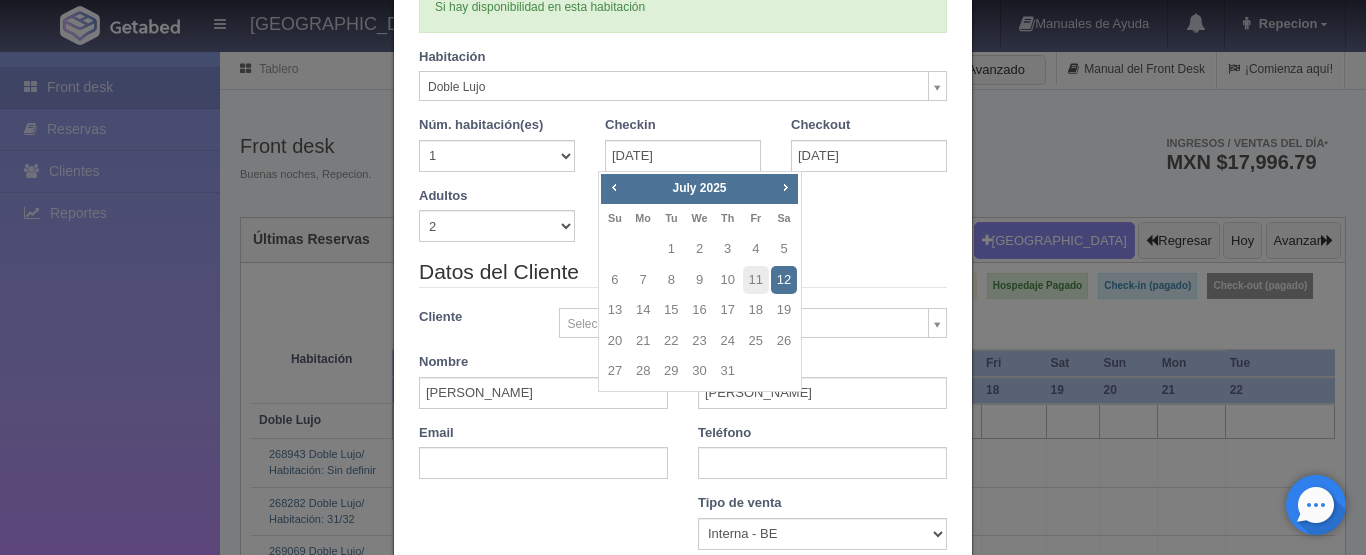 click on "Datos del Cliente" at bounding box center (683, 272) 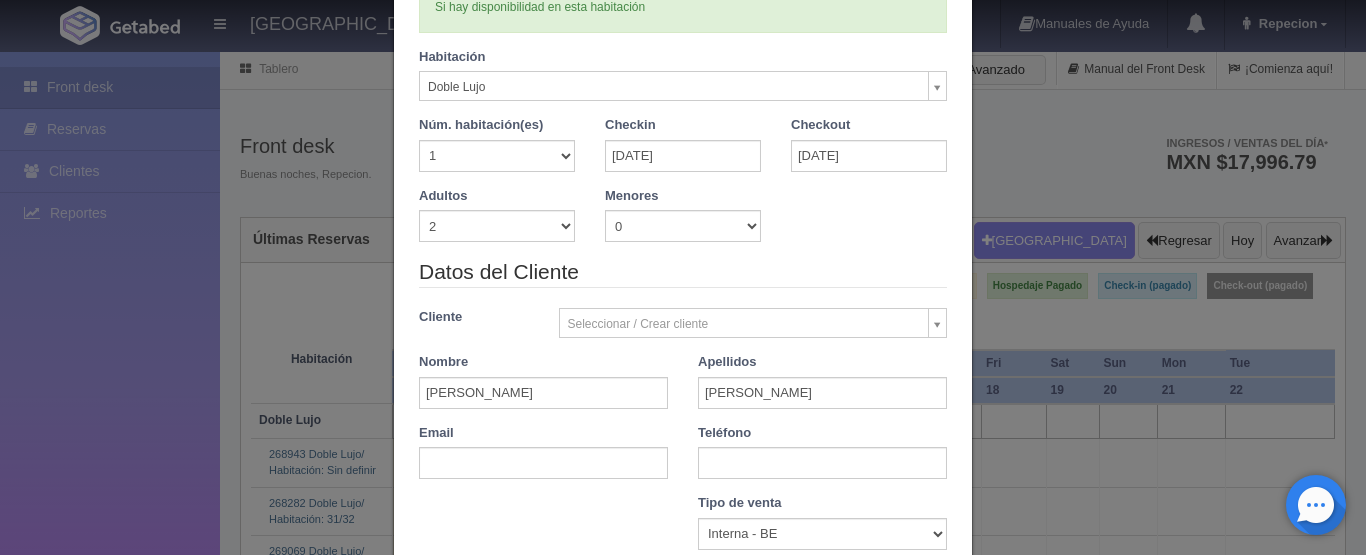 type 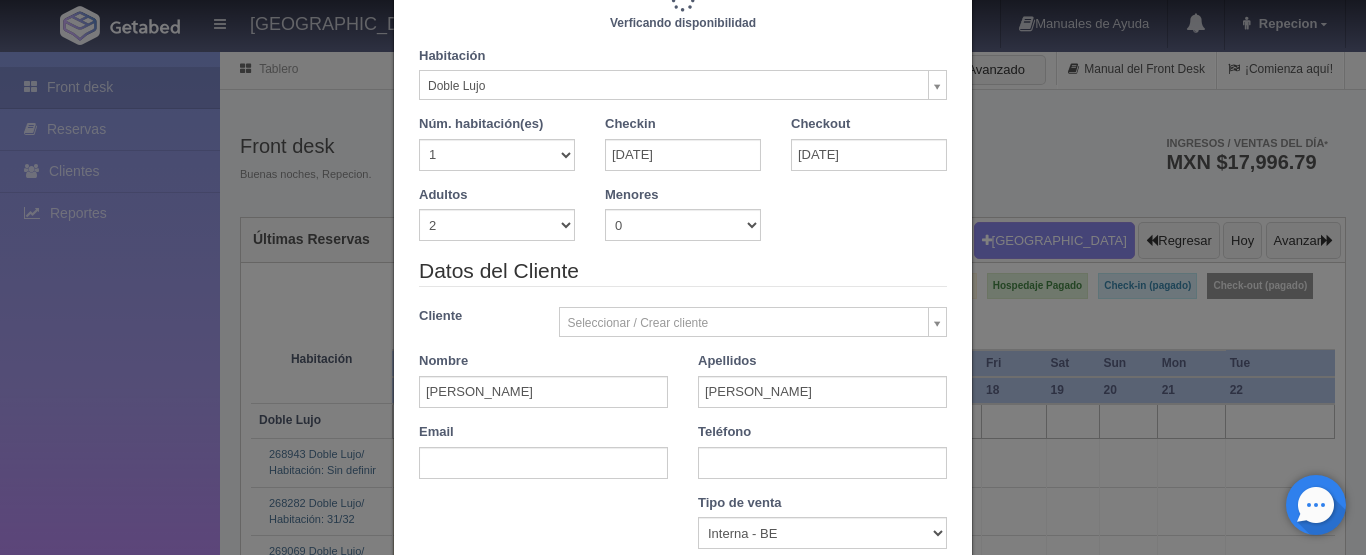 type on "3660.00" 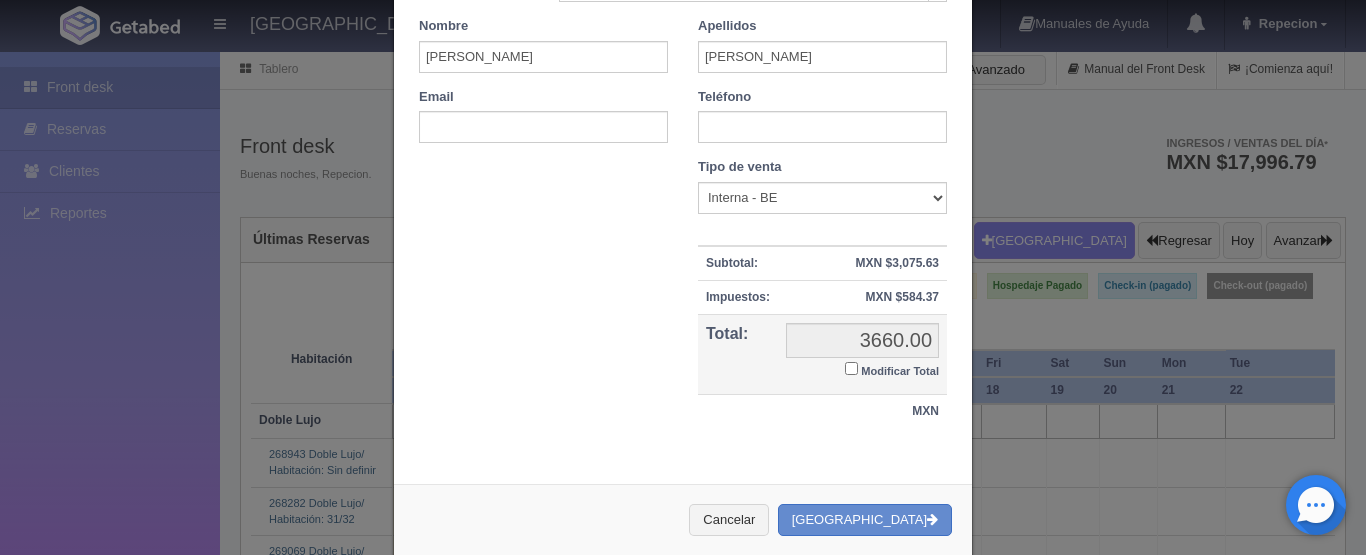 scroll, scrollTop: 491, scrollLeft: 0, axis: vertical 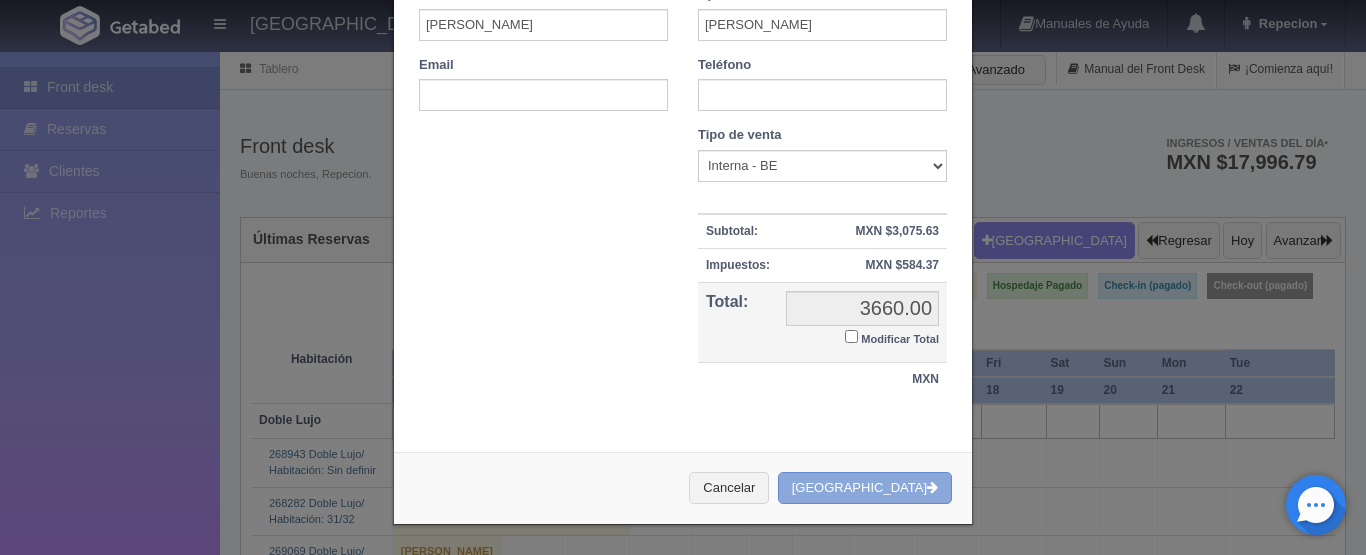 click on "[GEOGRAPHIC_DATA]" at bounding box center [865, 488] 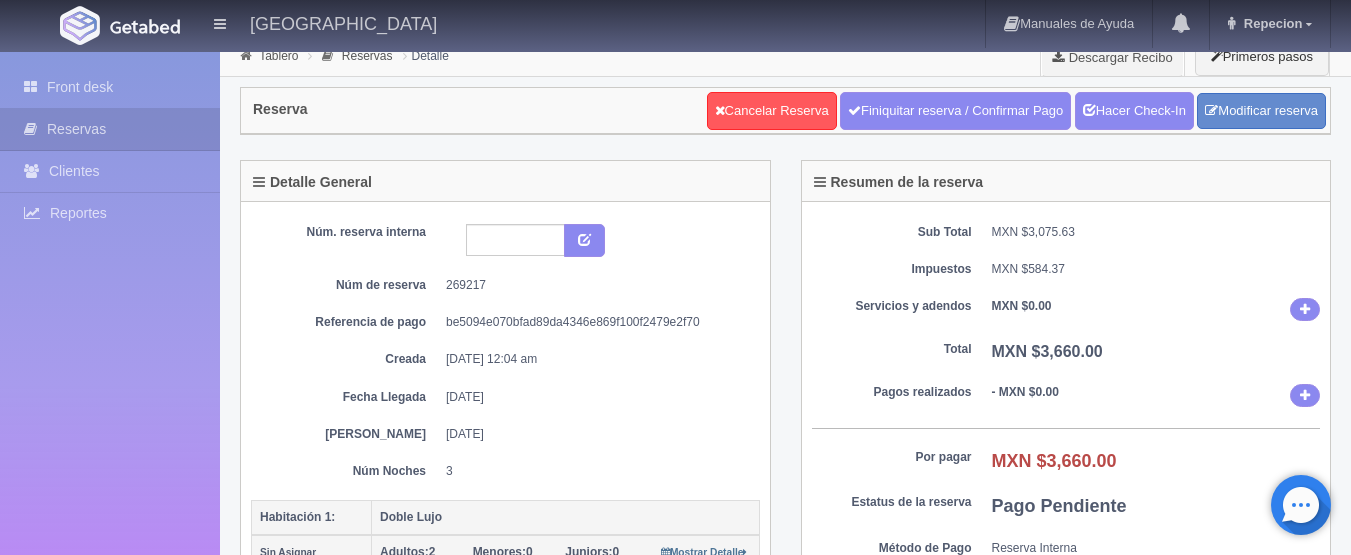 scroll, scrollTop: 0, scrollLeft: 0, axis: both 